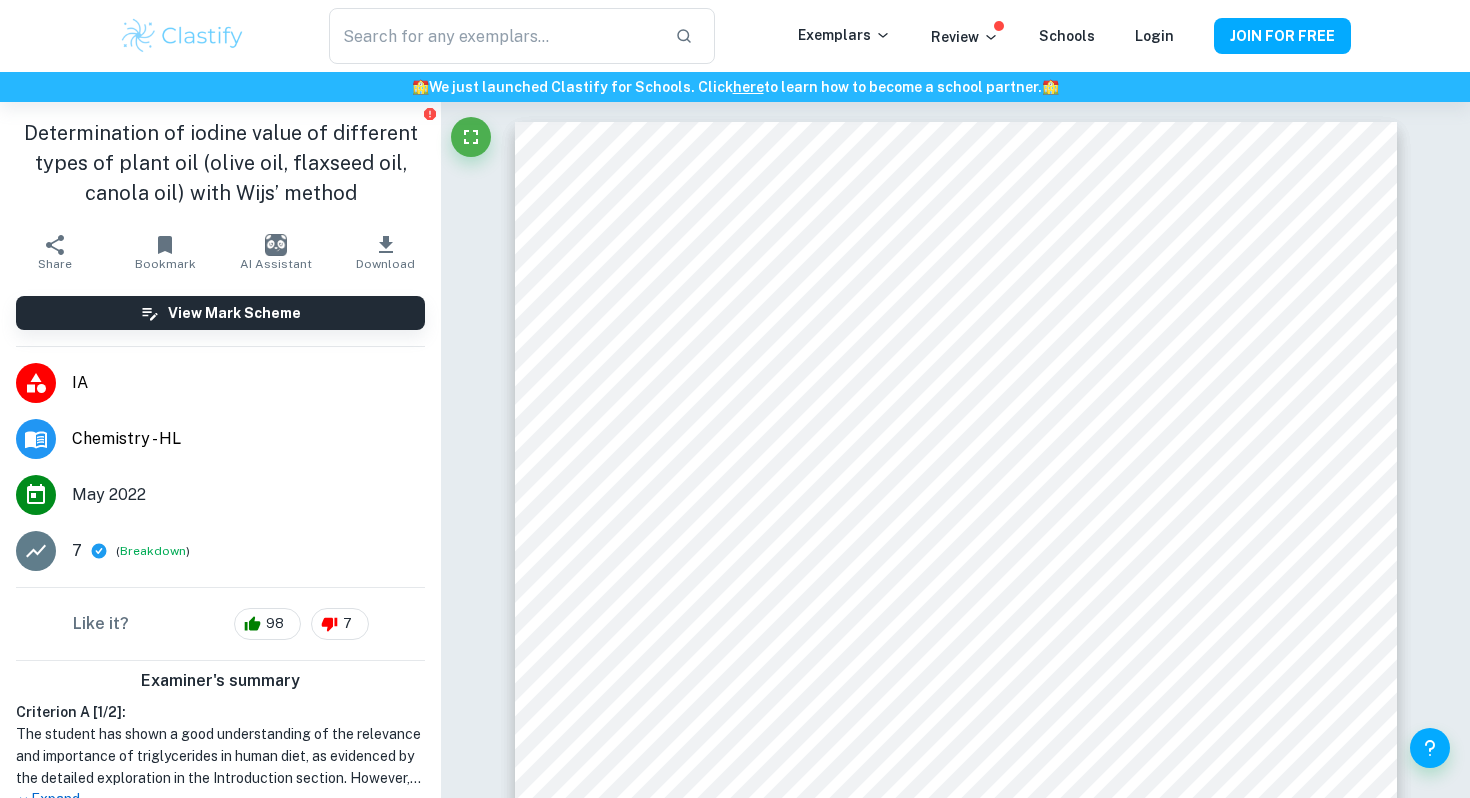 scroll, scrollTop: 14690, scrollLeft: 0, axis: vertical 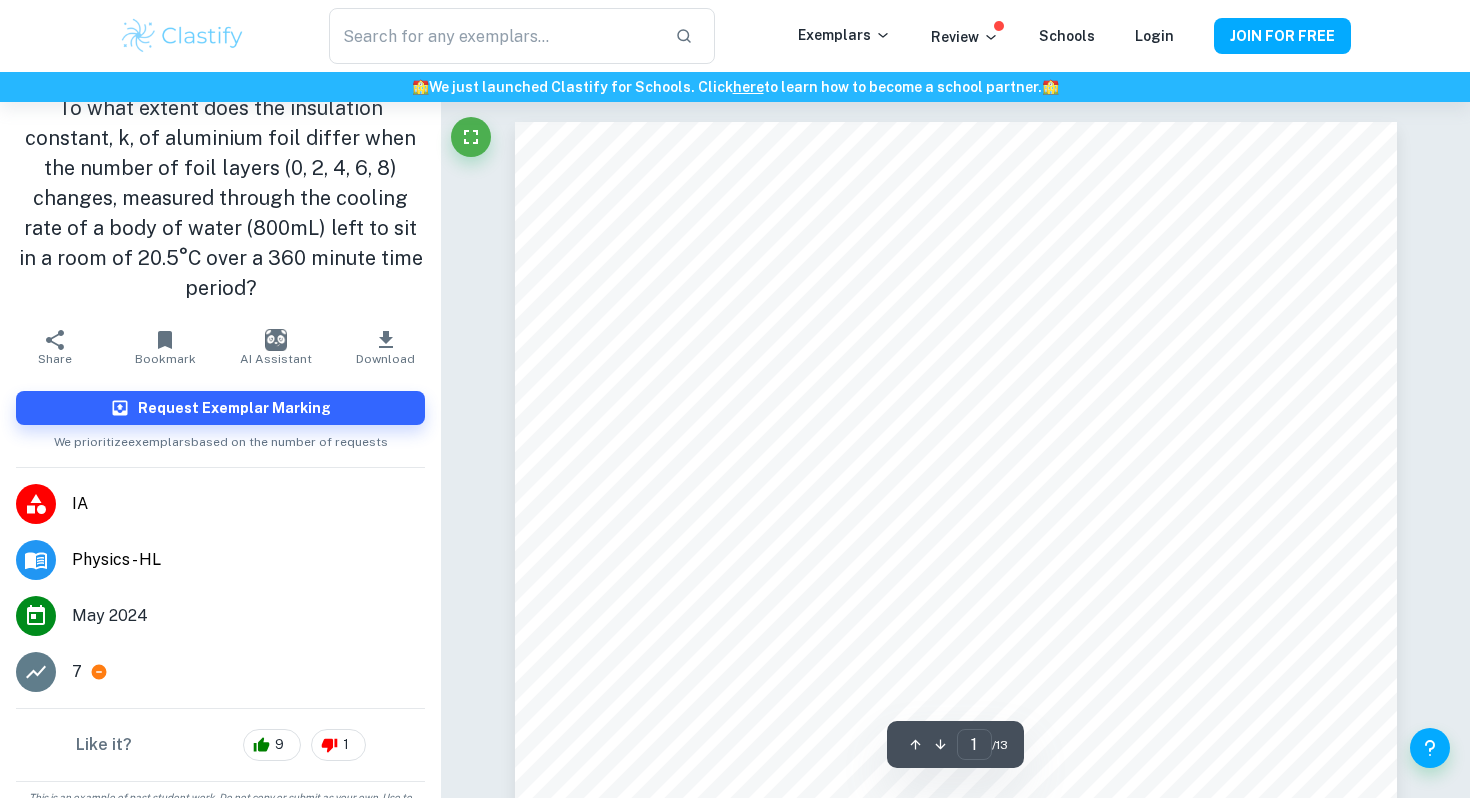 click on "Request Exemplar Marking We prioritize exemplars based on the number of requests" at bounding box center (220, 421) 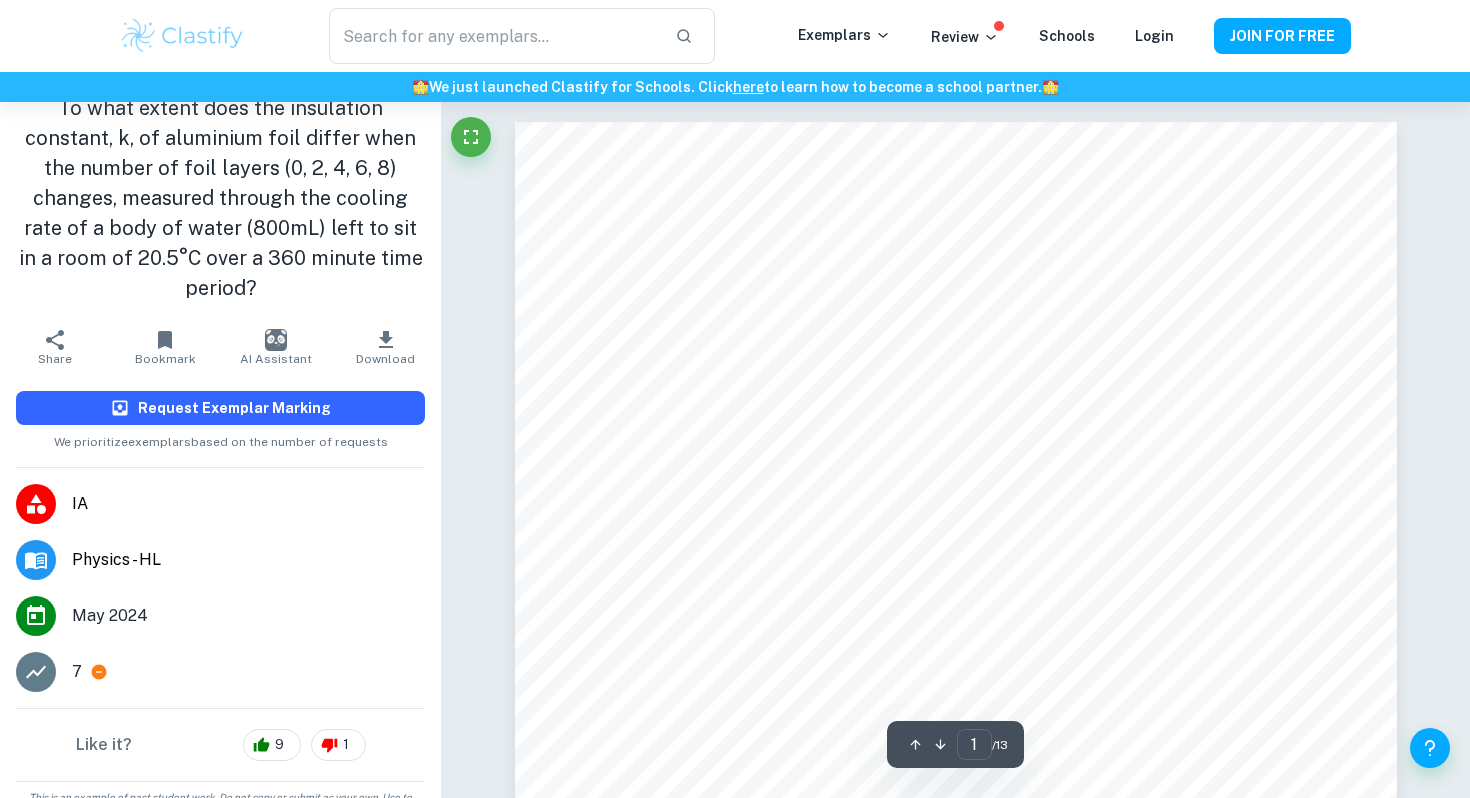 click on "Request Exemplar Marking" at bounding box center (234, 408) 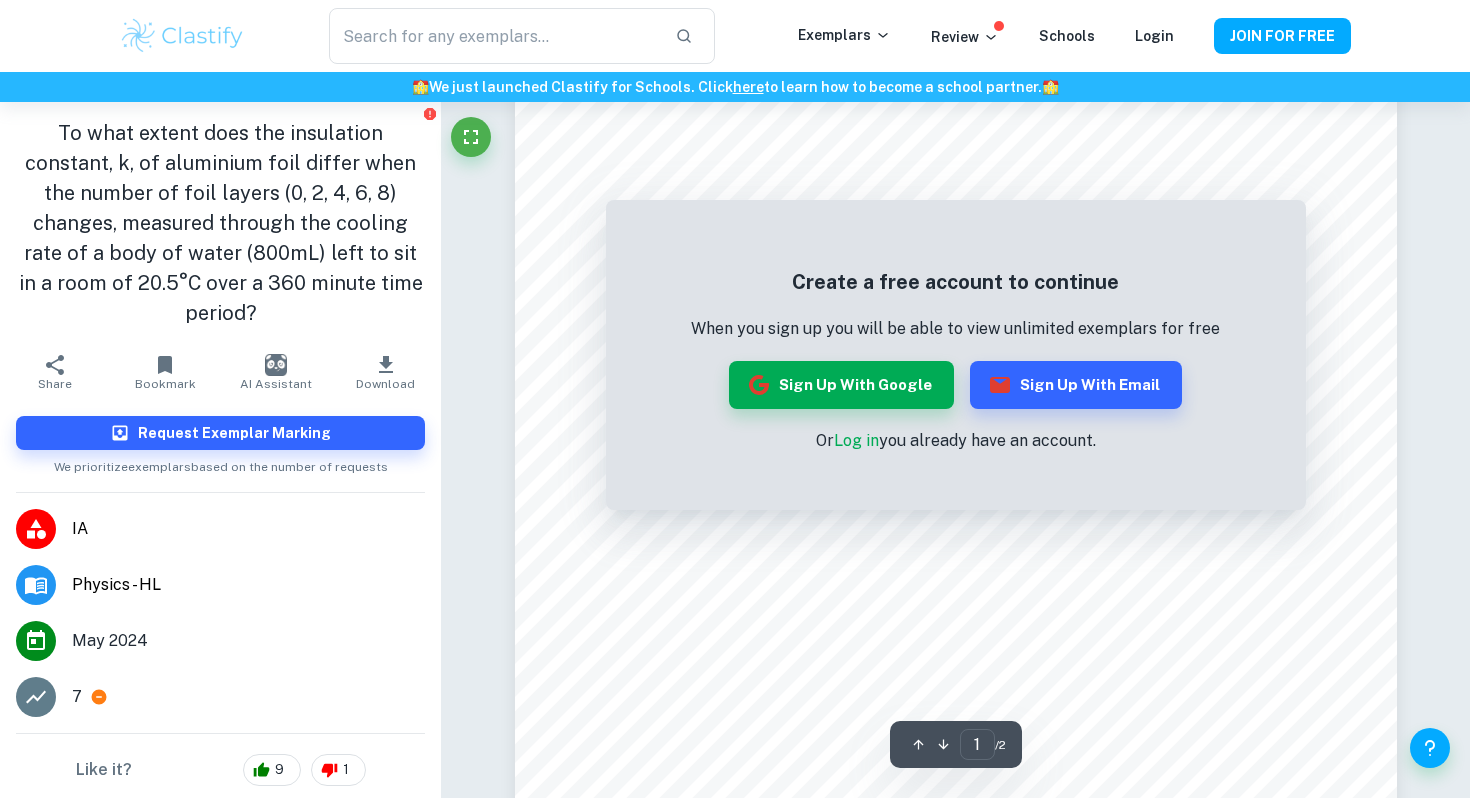 scroll, scrollTop: 142, scrollLeft: 0, axis: vertical 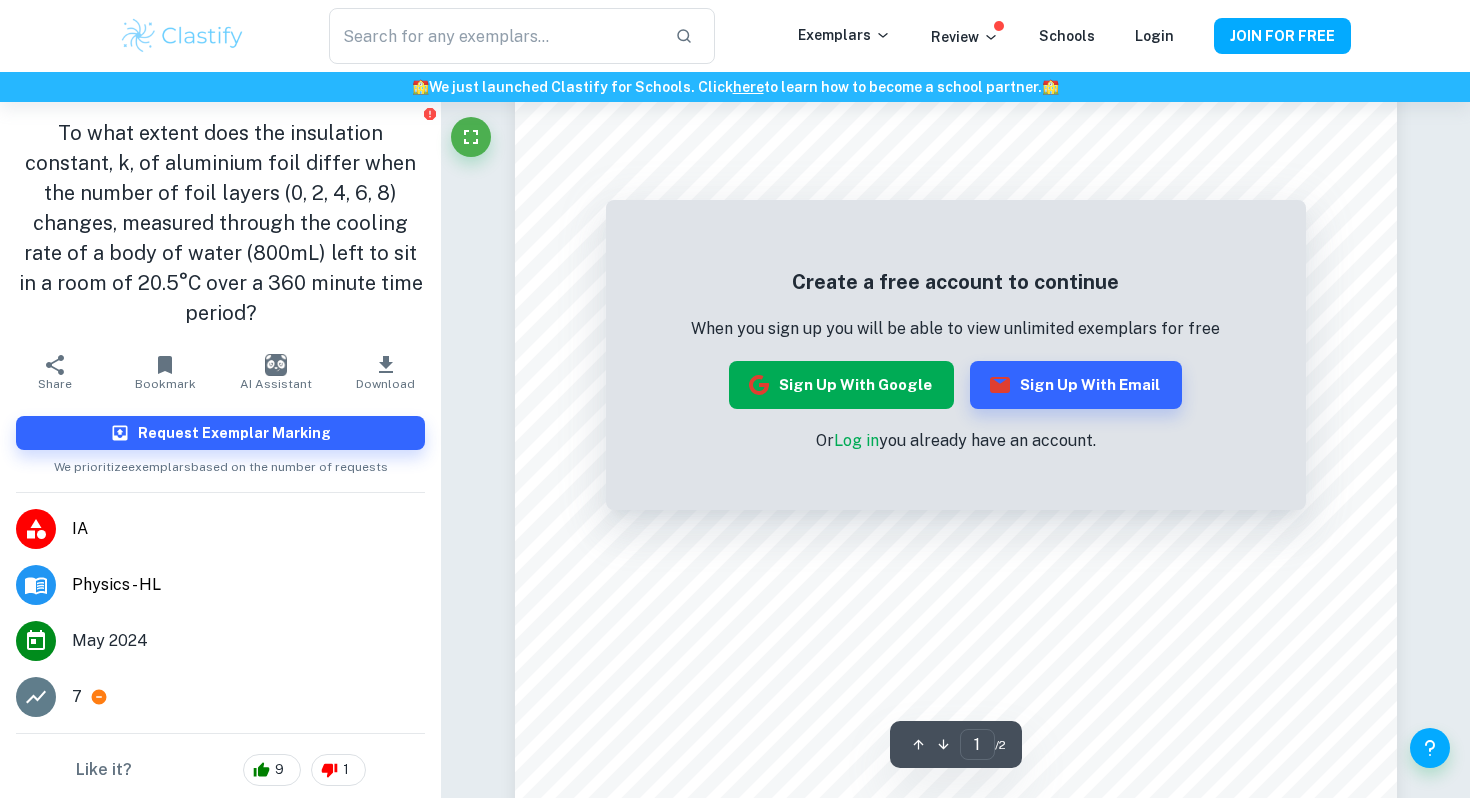 click on "Sign up with Google" at bounding box center [841, 385] 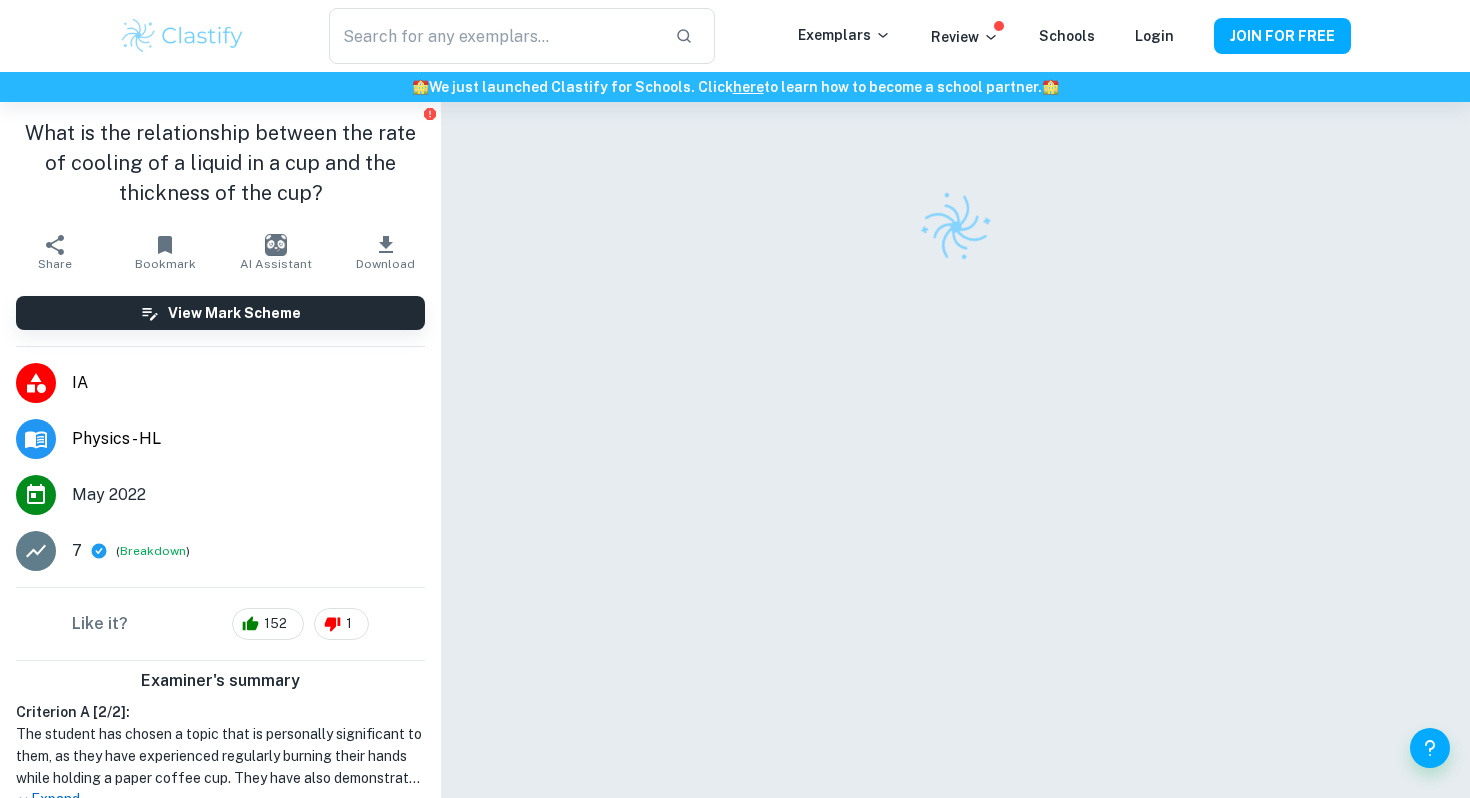 scroll, scrollTop: 0, scrollLeft: 0, axis: both 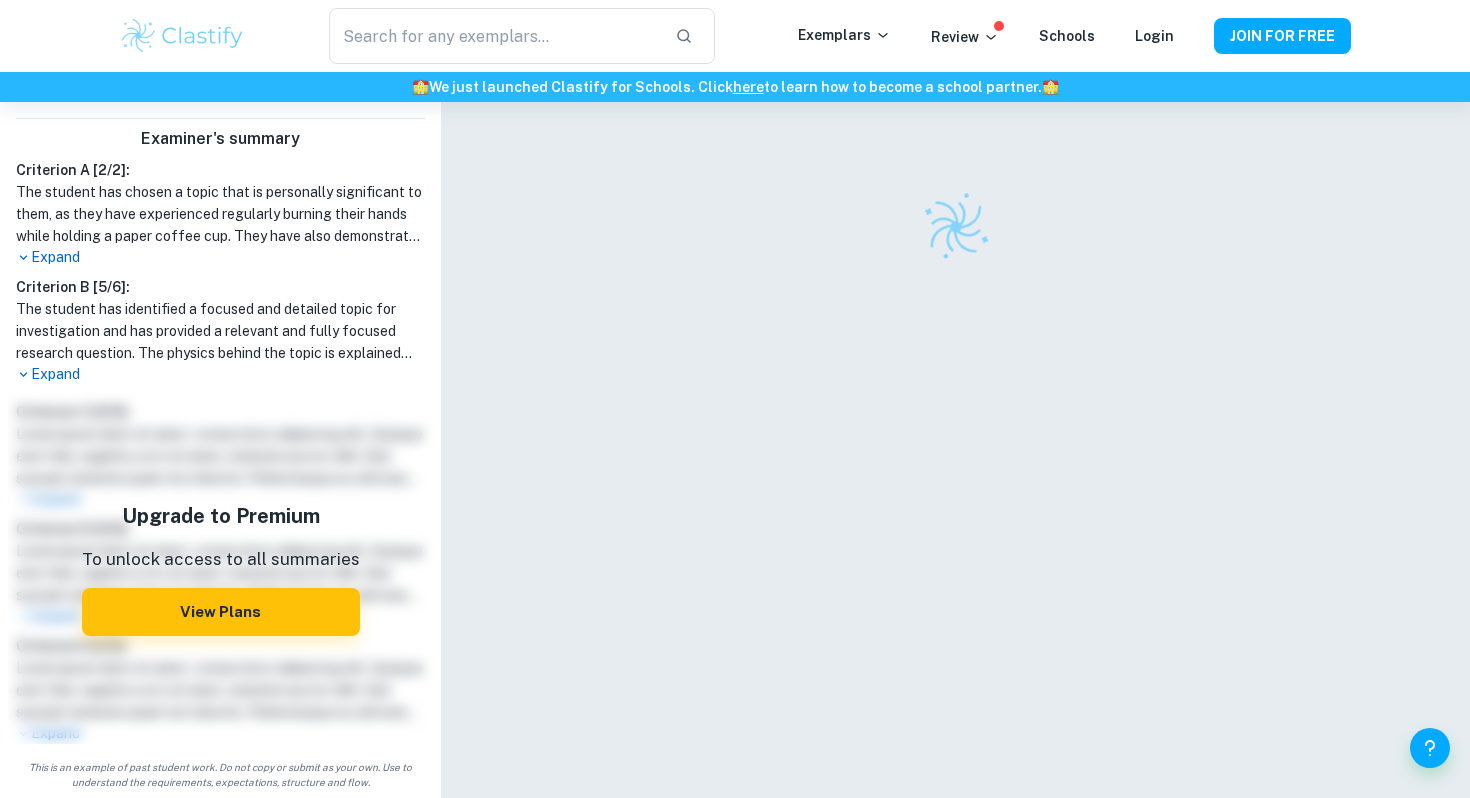 click on "The student has chosen a topic that is personally significant to them, as they have experienced regularly burning their hands while holding a paper coffee cup. They have also demonstrated personal input and initiative in designing and conducting their experiment, as evidenced by the included photo of the experimental setup." at bounding box center [220, 214] 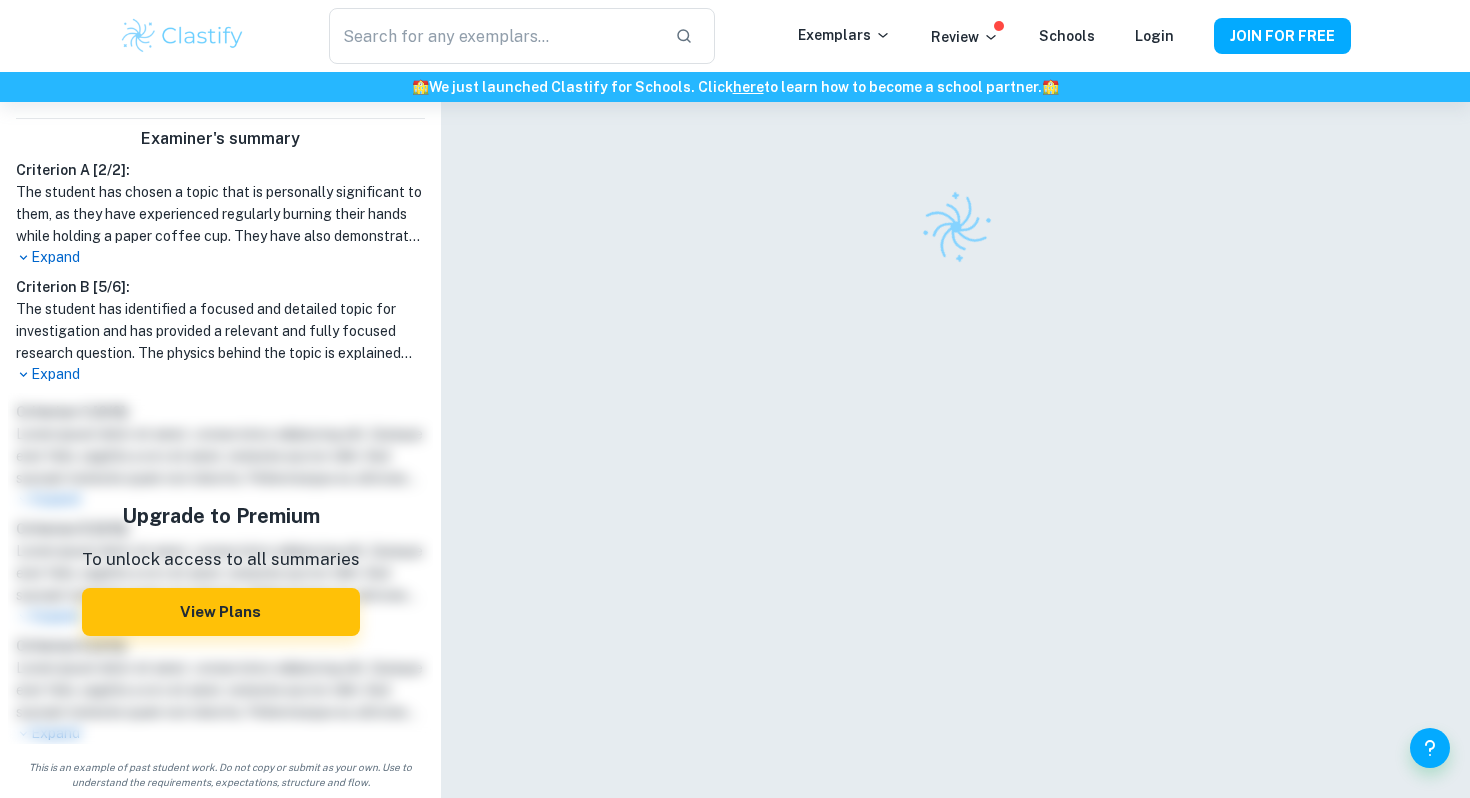 click on "Expand" at bounding box center (220, 257) 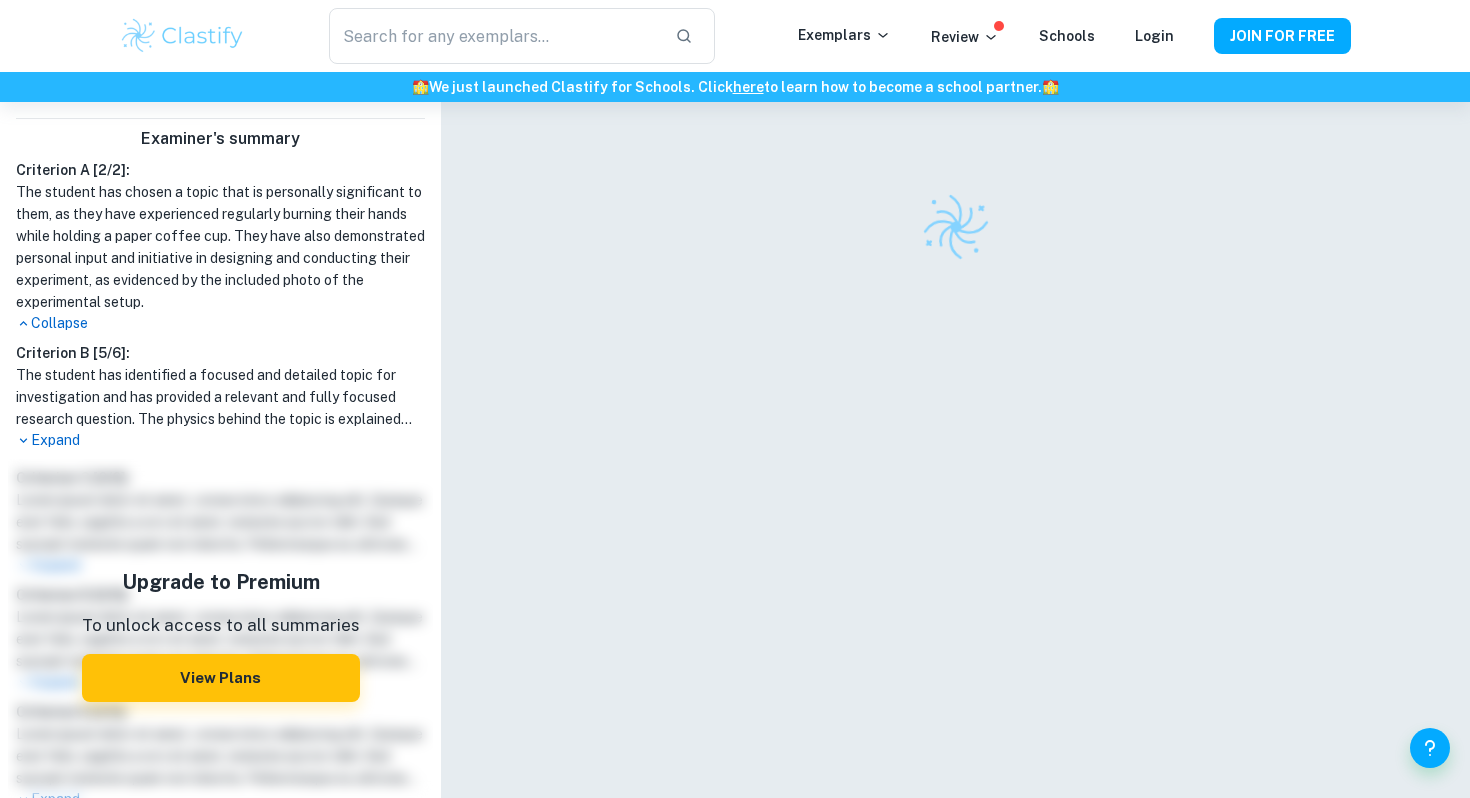 scroll, scrollTop: 608, scrollLeft: 0, axis: vertical 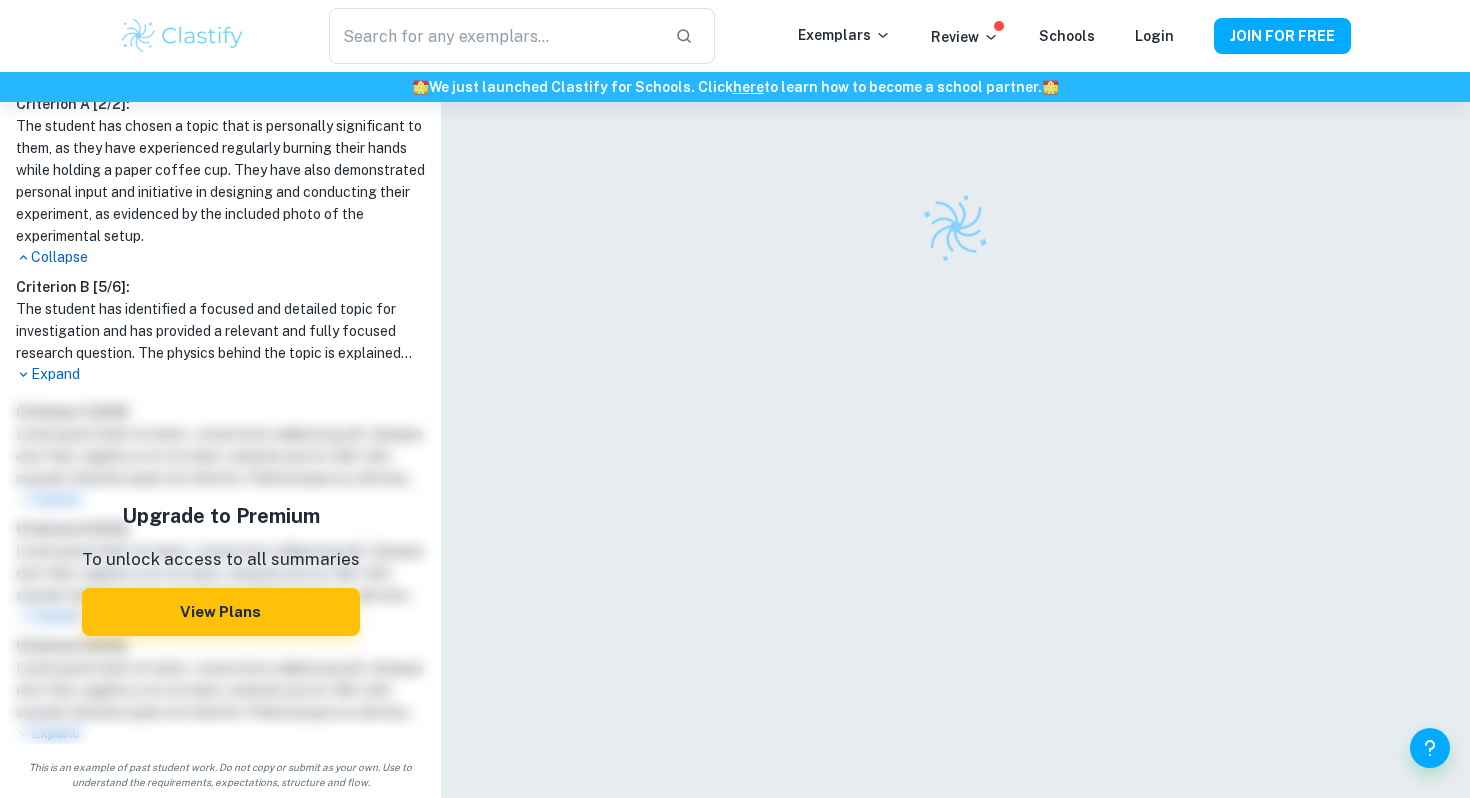 click on "Examiner's summary Criterion A   [ 2 / 2 ]: The student has chosen a topic that is personally significant to them, as they have experienced regularly burning their hands while holding a paper coffee cup. They have also demonstrated personal input and initiative in designing and conducting their experiment, as evidenced by the included photo of the experimental setup. Collapse Criterion B   [ 5 / 6 ]: The student has identified a focused and detailed topic for investigation and has provided a relevant and fully focused research question. The physics behind the topic is explained well enough for the reader to understand it easily. The methodology is clear, easy to follow, and focused on addressing the research question. The student has taken steps to assure the relevance and reliability of collected data and has shown full awareness of safety hazards. However, the student has not shown full awareness of ethical and environmental issues that may arise during the procedure. Expand   Criterion C   [ 0 / 0 ]:   [ 0" at bounding box center [220, 402] 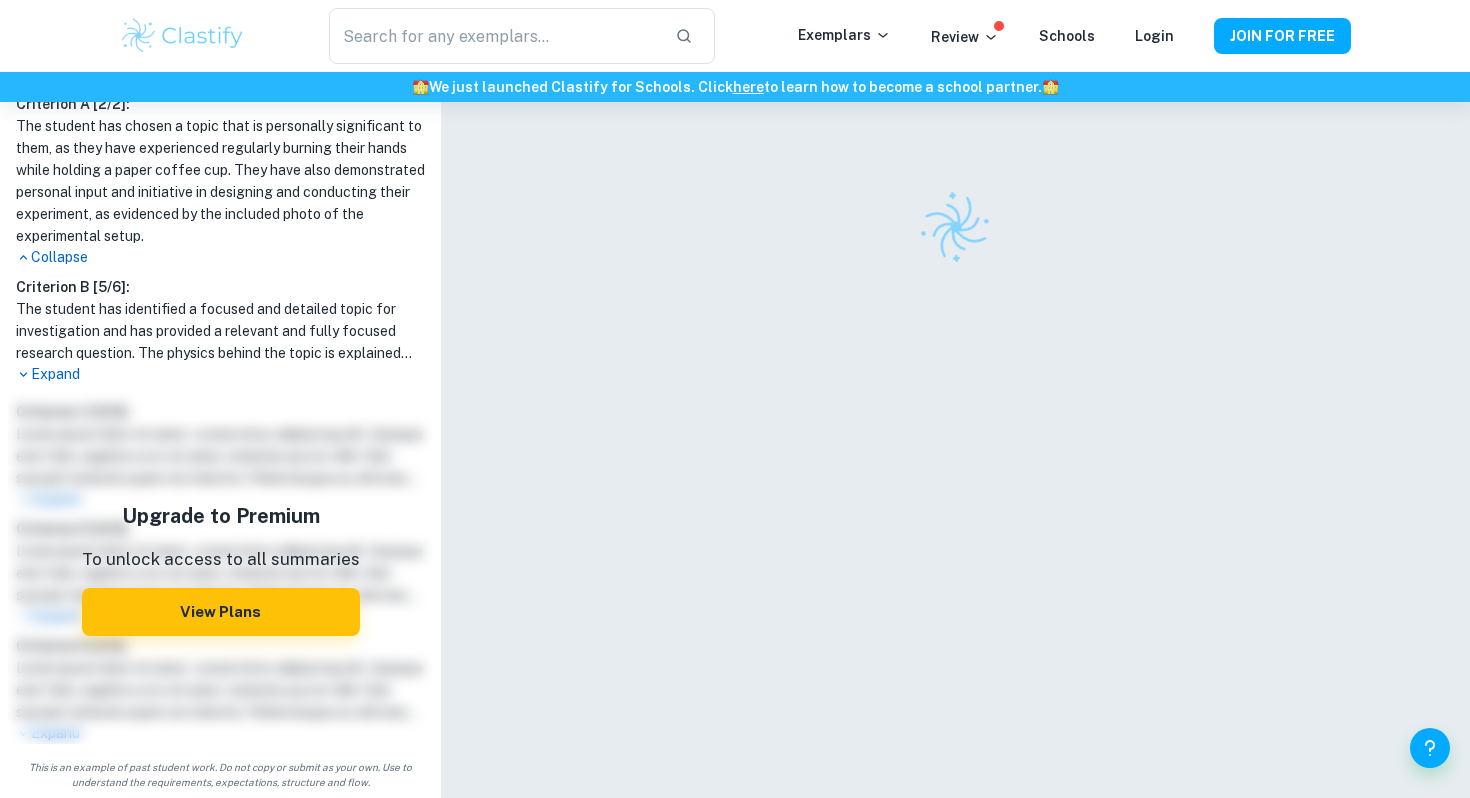 click on "Expand" at bounding box center (220, 374) 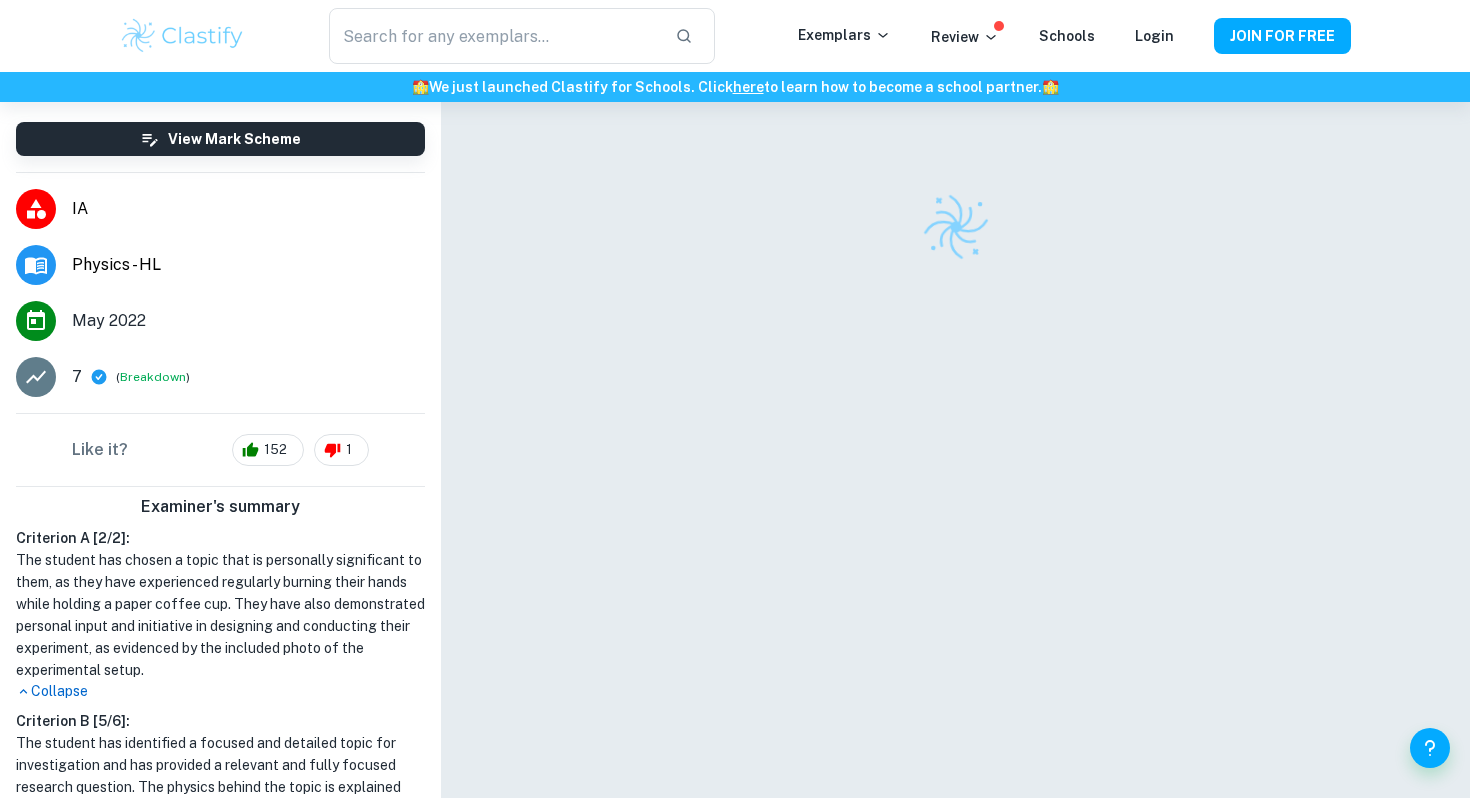 scroll, scrollTop: 160, scrollLeft: 0, axis: vertical 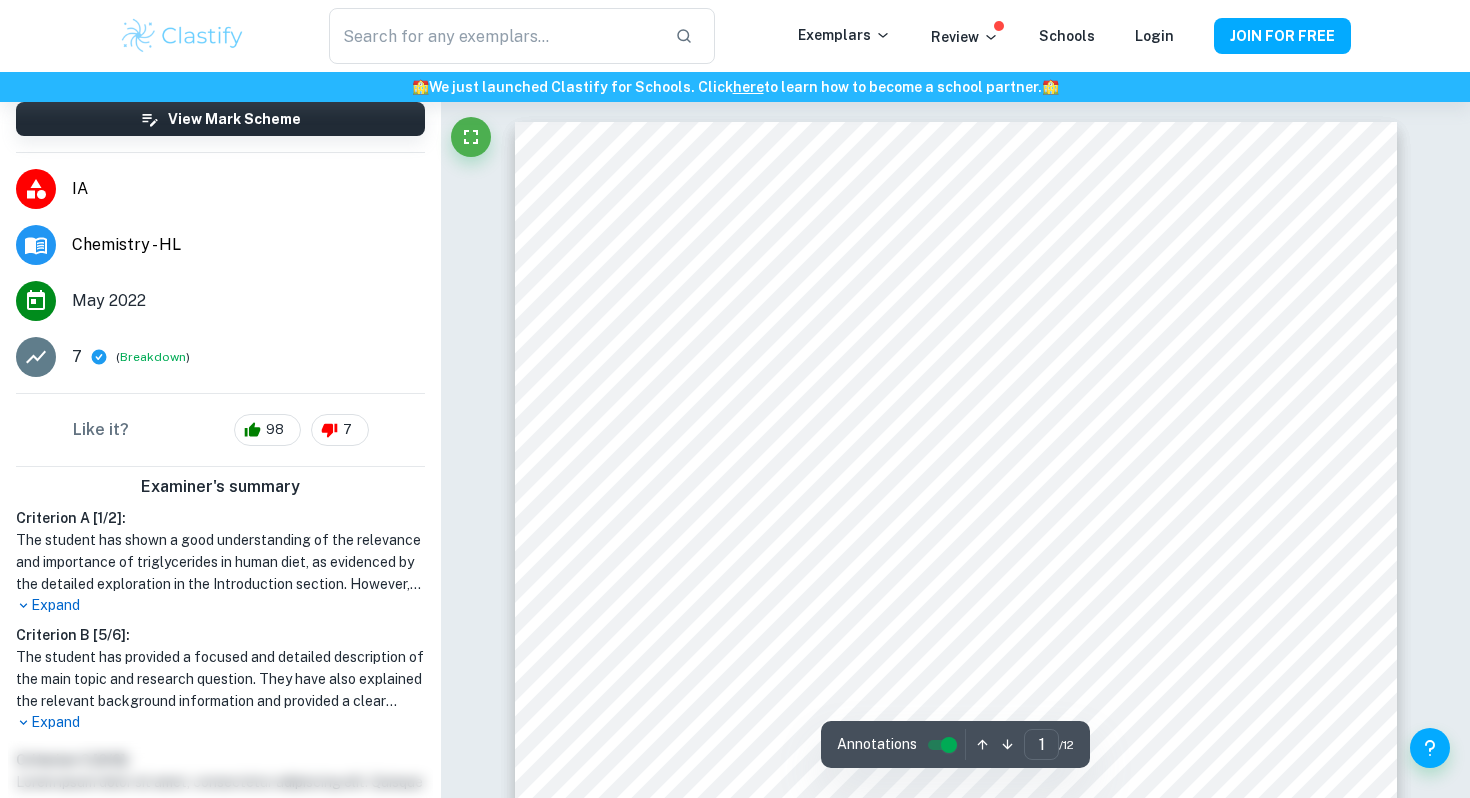 click on "Expand" at bounding box center [220, 722] 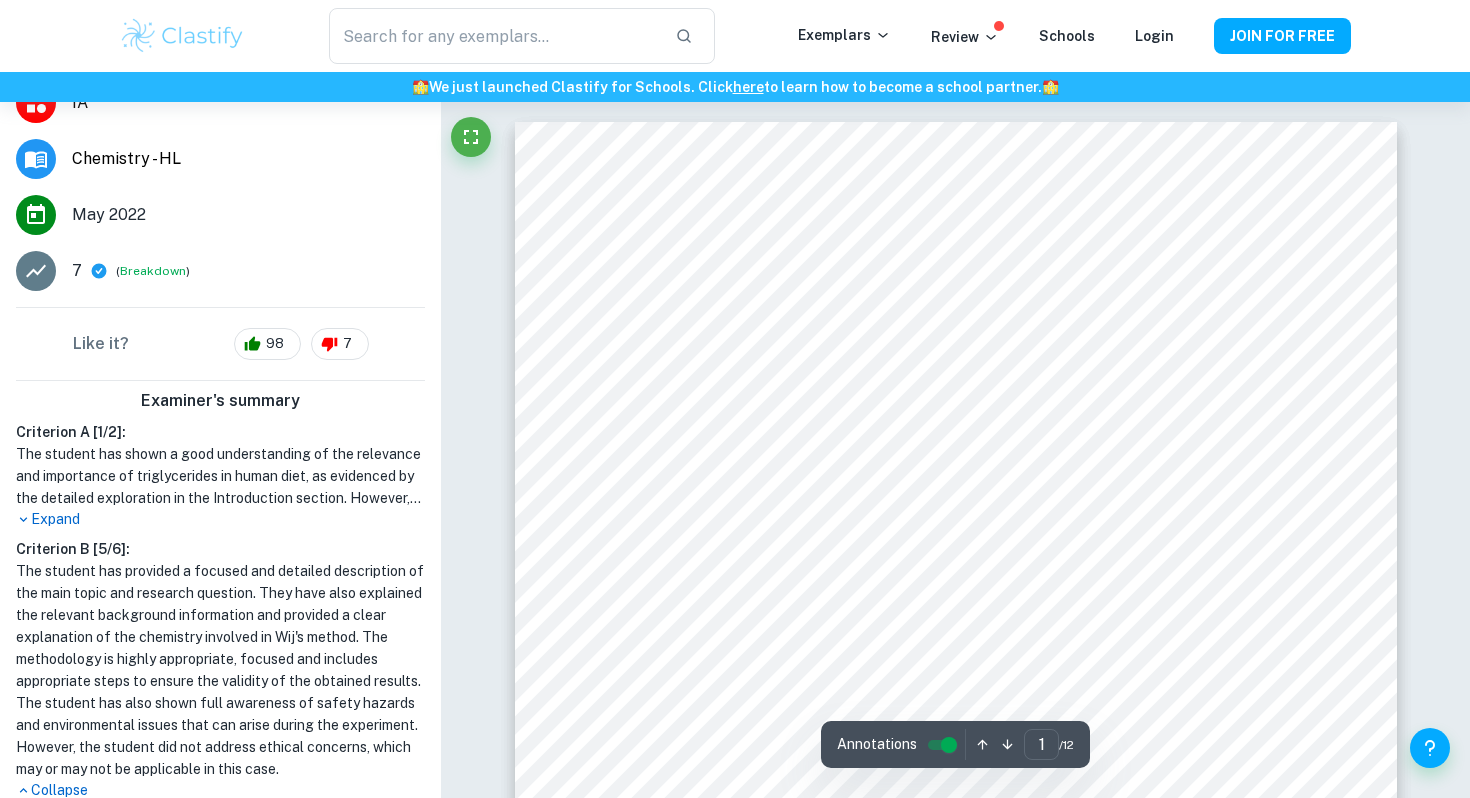 scroll, scrollTop: 302, scrollLeft: 0, axis: vertical 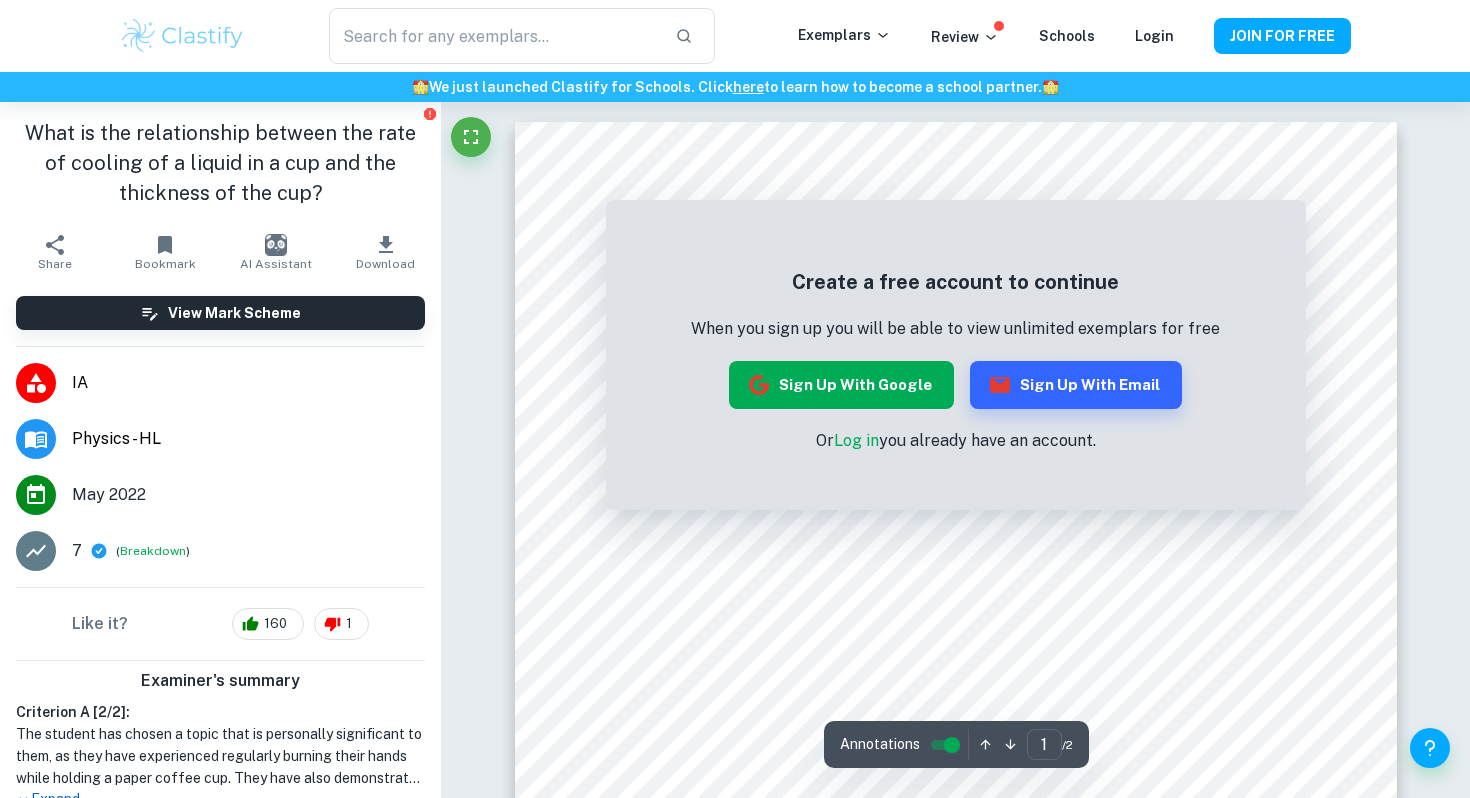 click on "Sign up with Google" at bounding box center [841, 385] 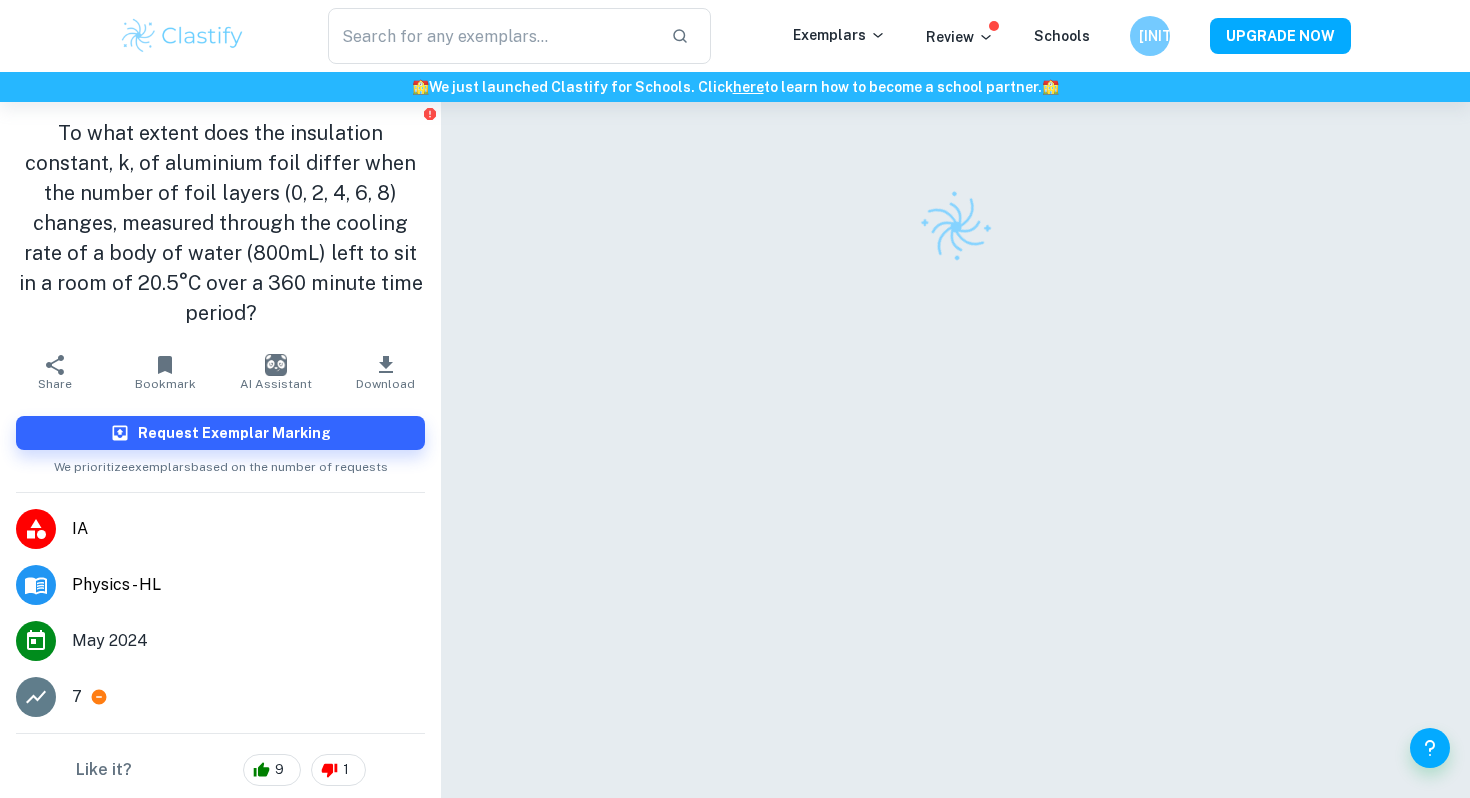 scroll, scrollTop: 0, scrollLeft: 0, axis: both 